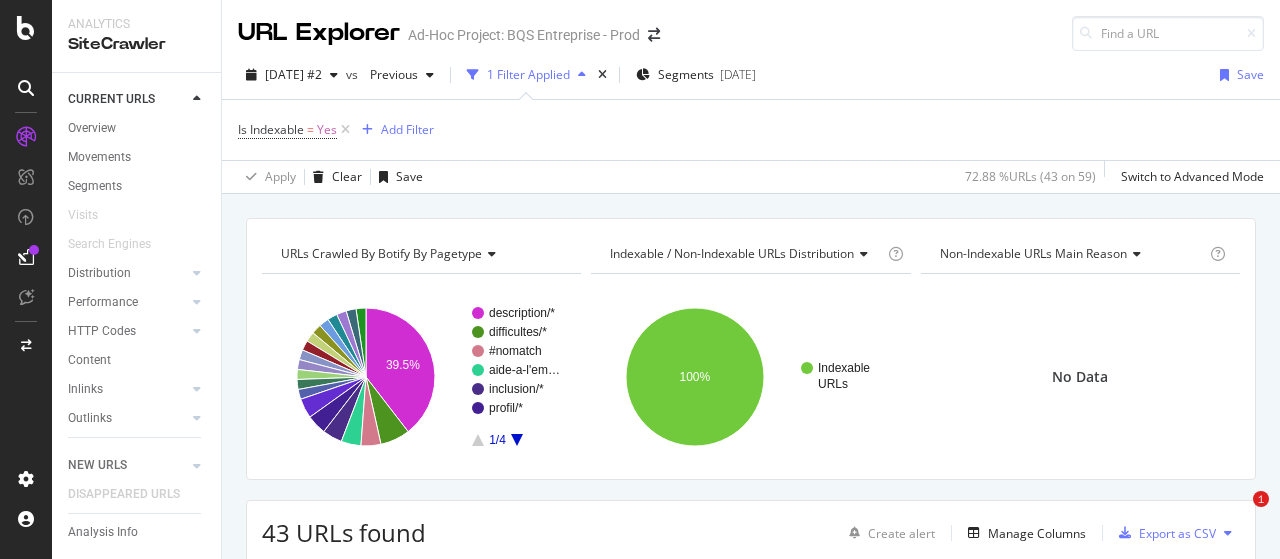 scroll, scrollTop: 0, scrollLeft: 0, axis: both 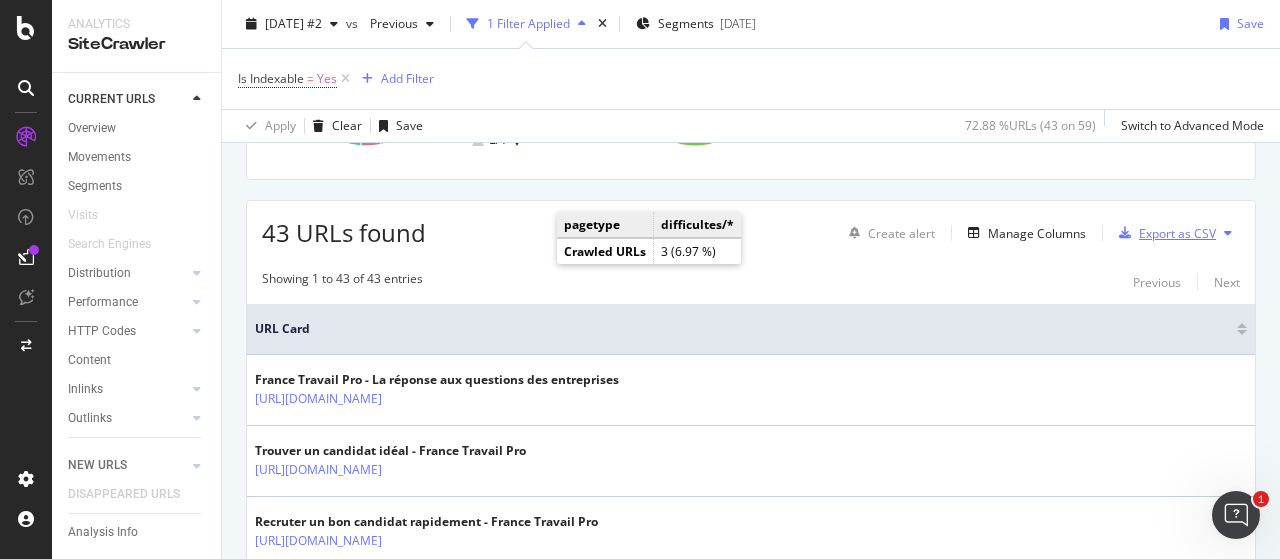 click on "Export as CSV" at bounding box center [1177, 233] 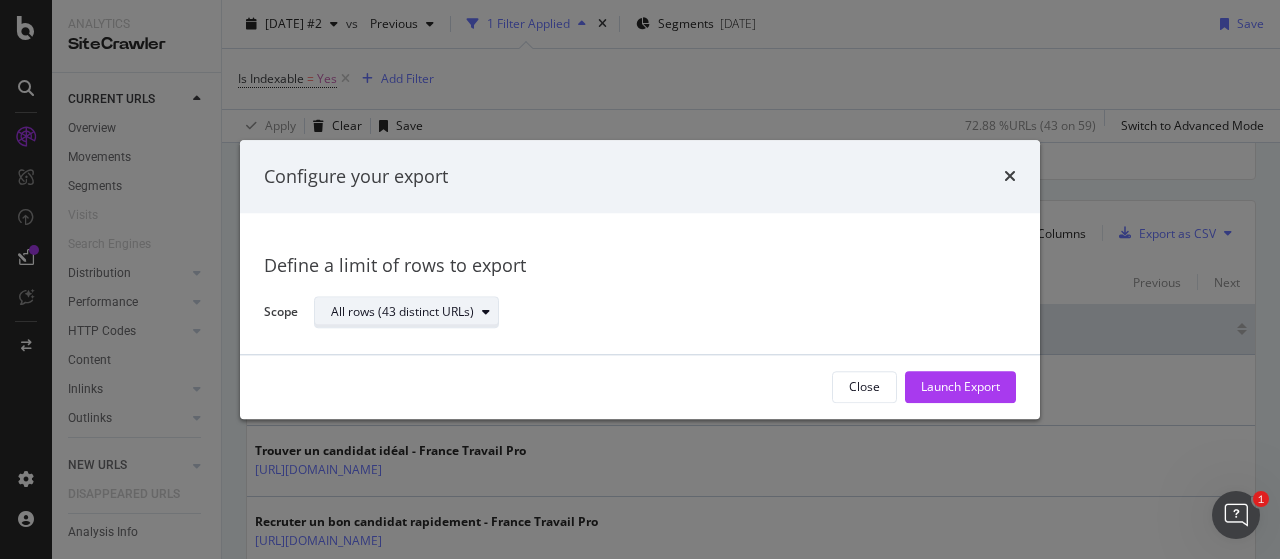 click on "All rows (43 distinct URLs)" at bounding box center (402, 313) 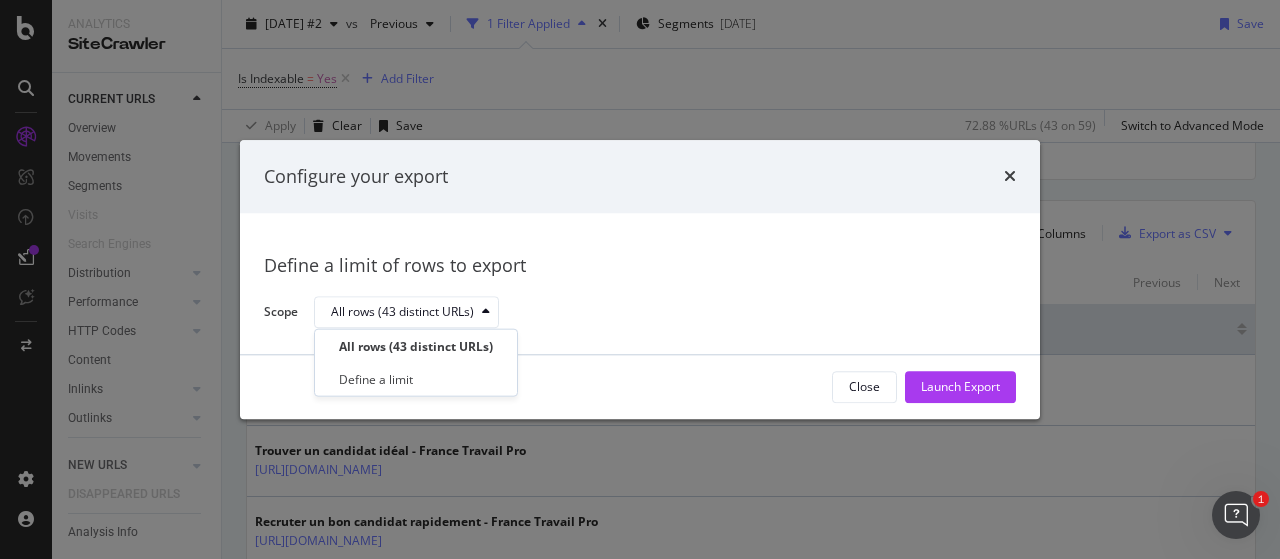click on "All rows (43 distinct URLs)" at bounding box center [657, 312] 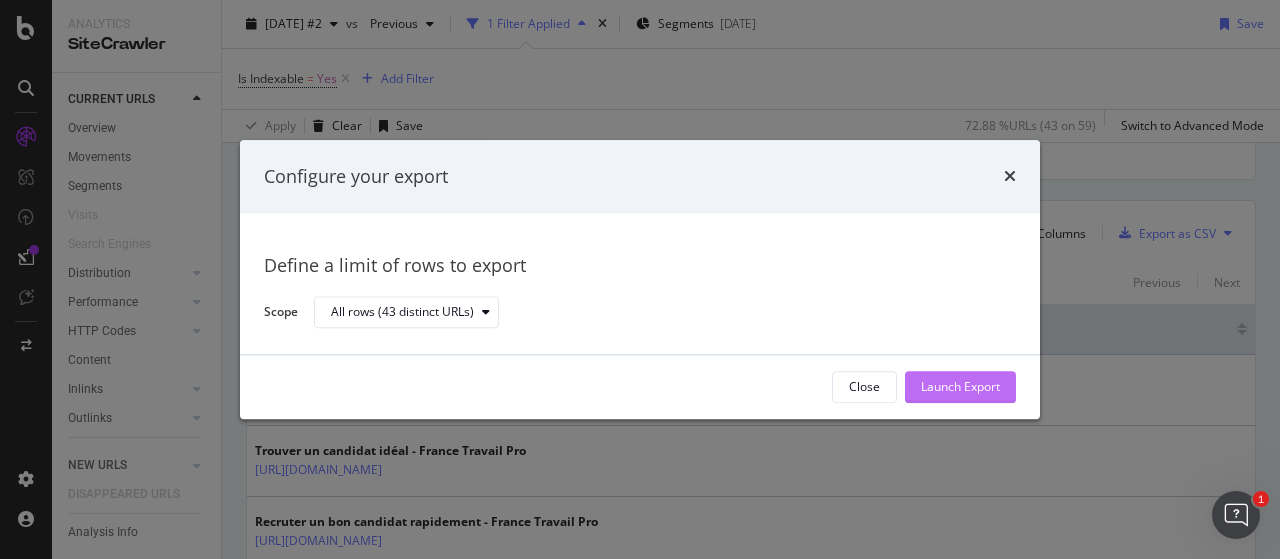 click on "Launch Export" at bounding box center [960, 387] 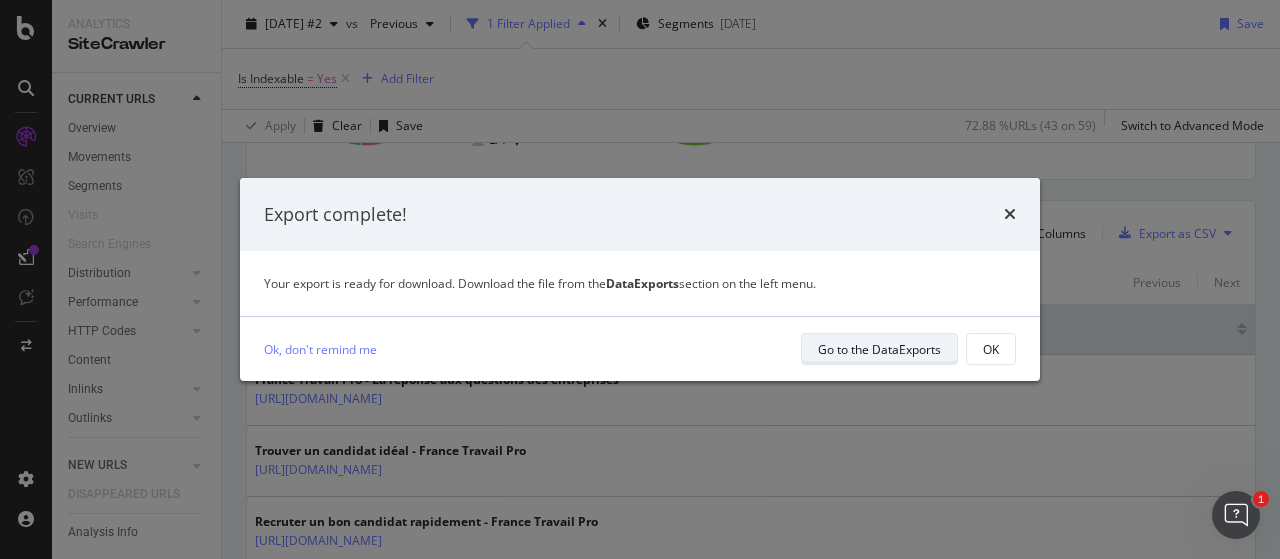 click on "Go to the DataExports" at bounding box center [879, 349] 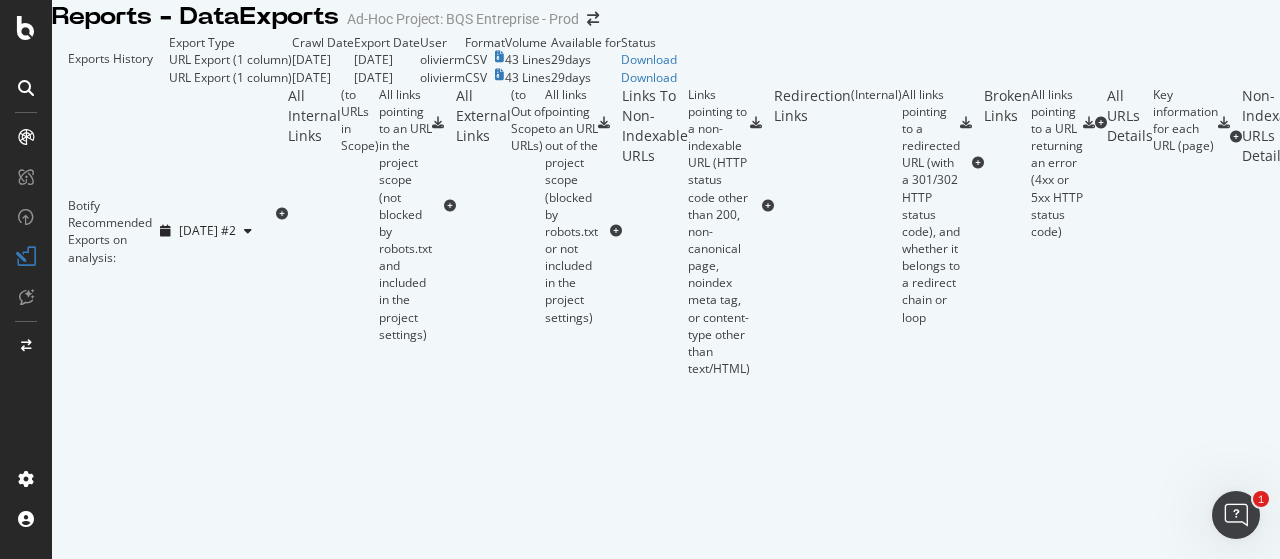 scroll, scrollTop: 0, scrollLeft: 0, axis: both 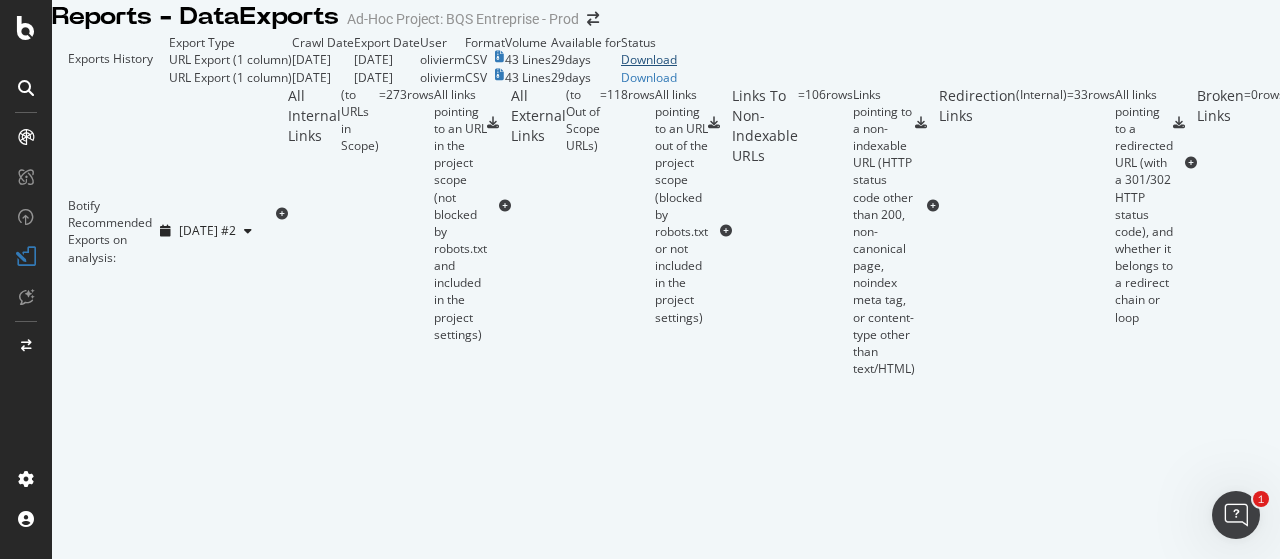 click on "Download" at bounding box center (649, 59) 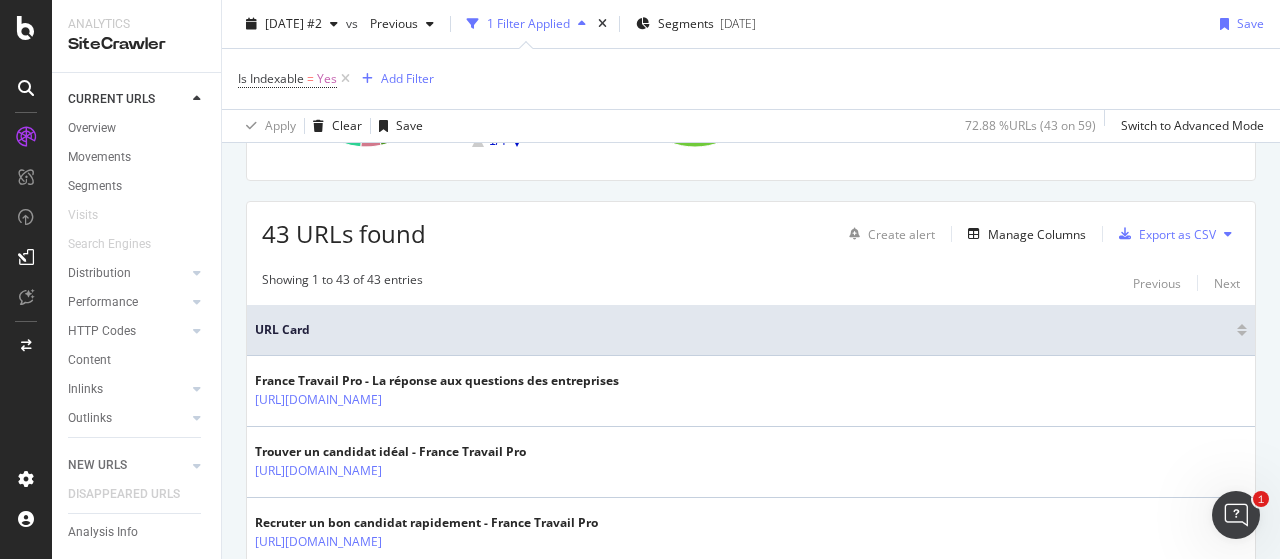 scroll, scrollTop: 200, scrollLeft: 0, axis: vertical 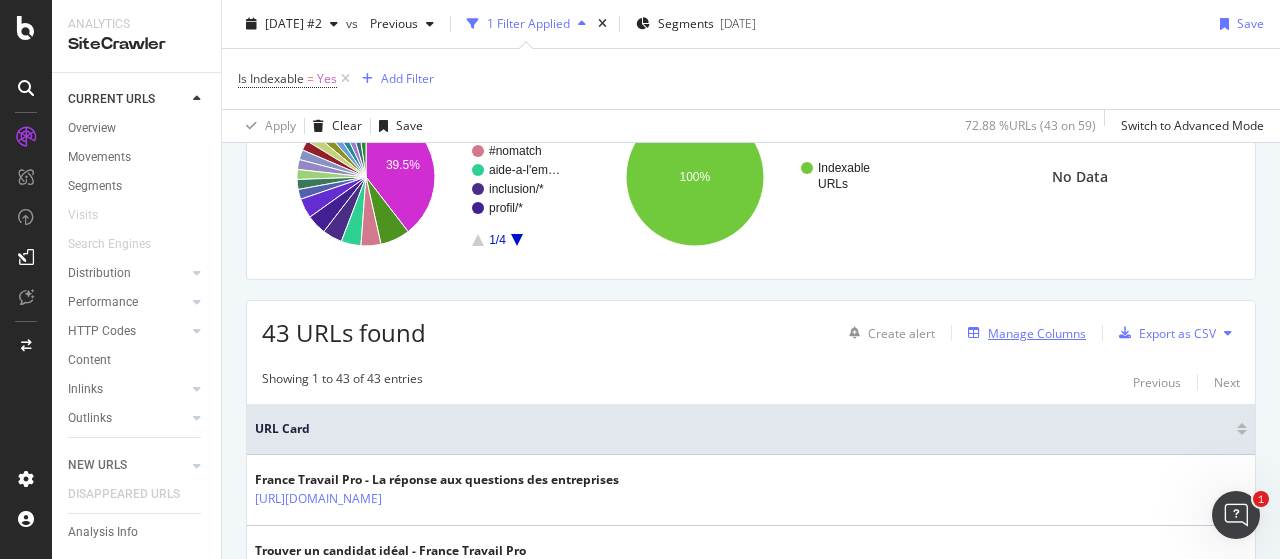 click on "Manage Columns" at bounding box center (1037, 333) 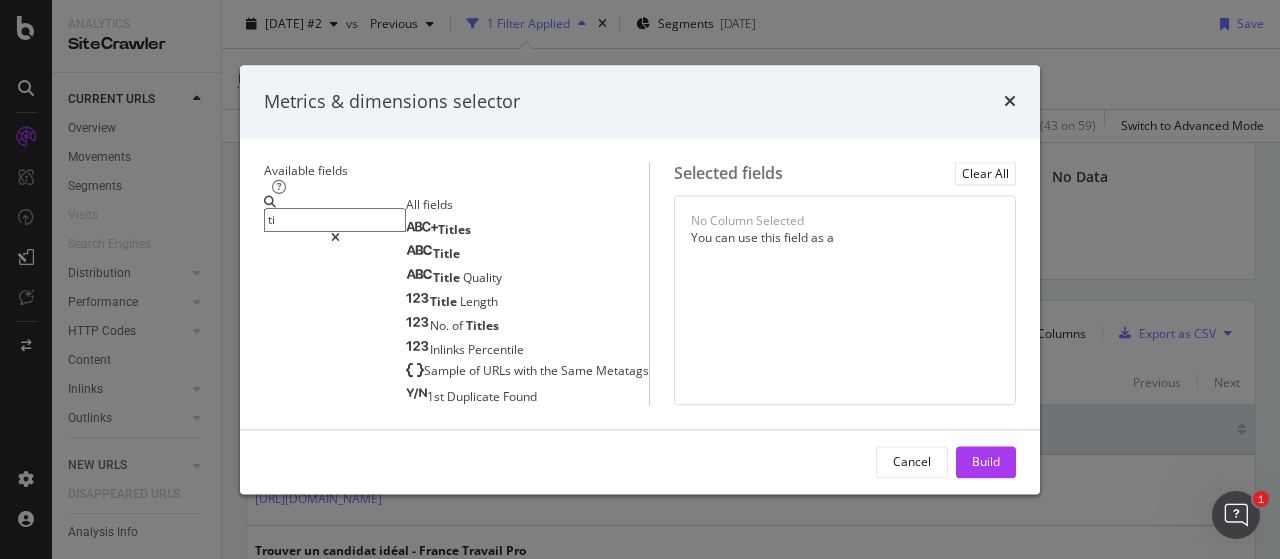 type on "t" 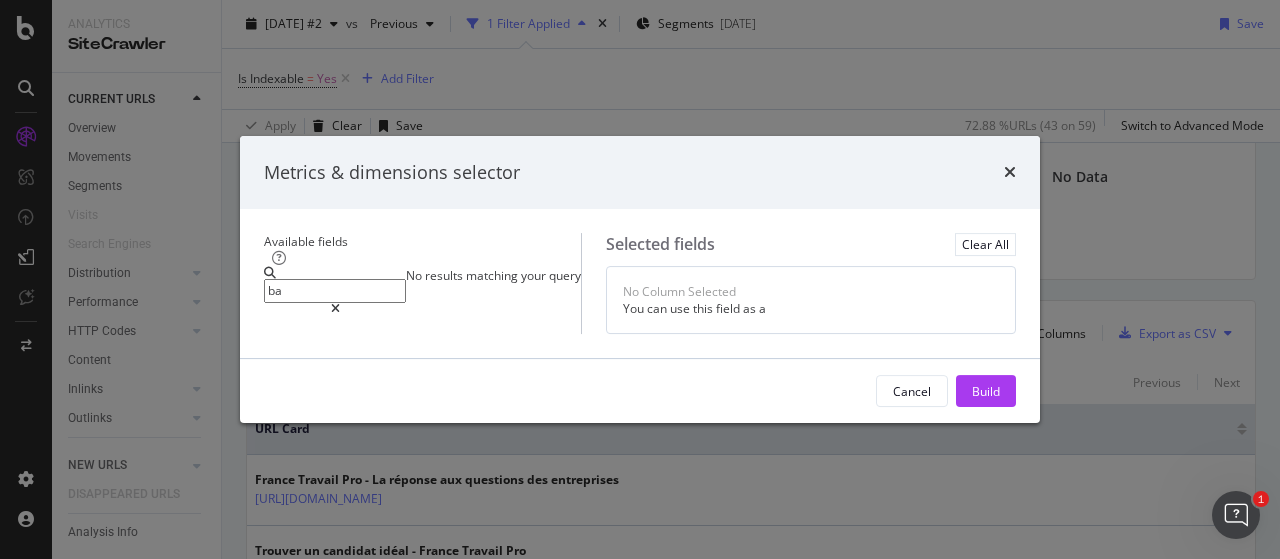 type on "b" 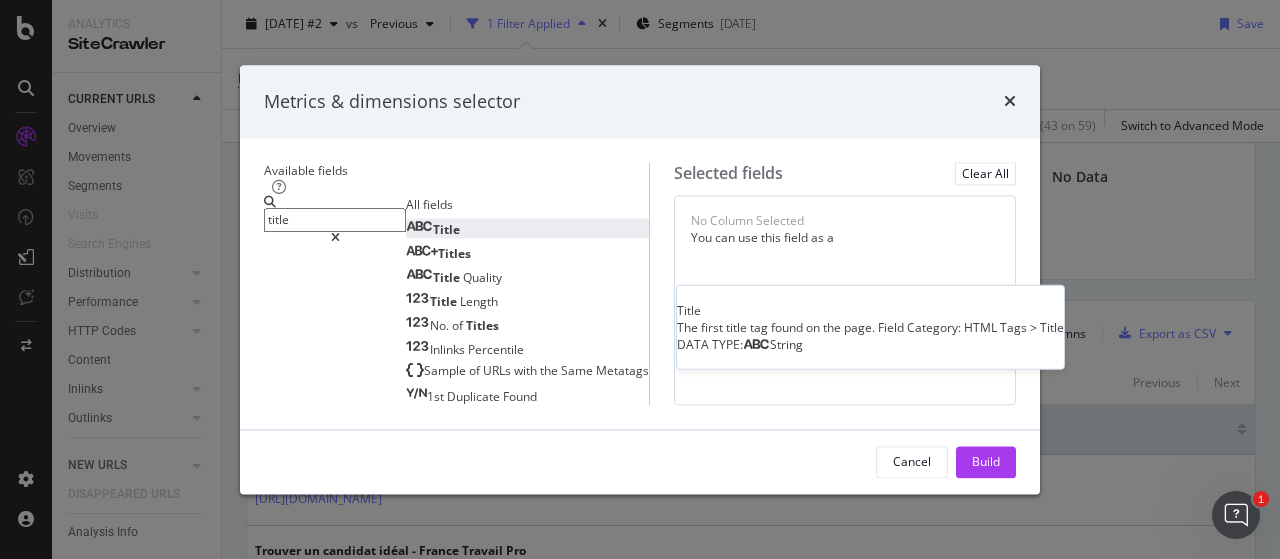 type on "title" 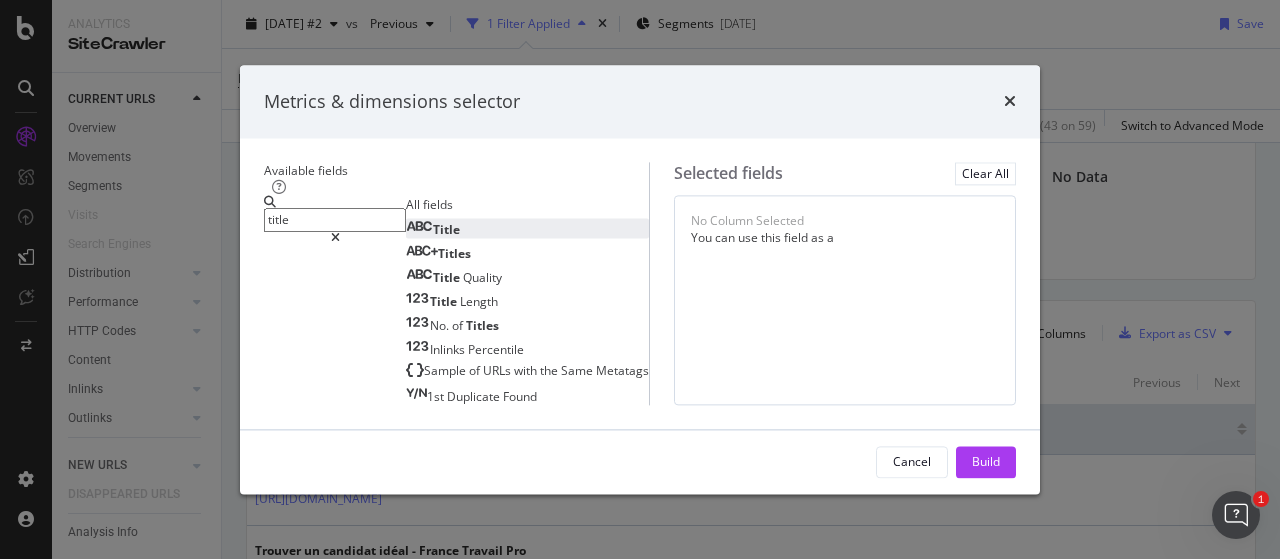 click on "Title" at bounding box center [433, 229] 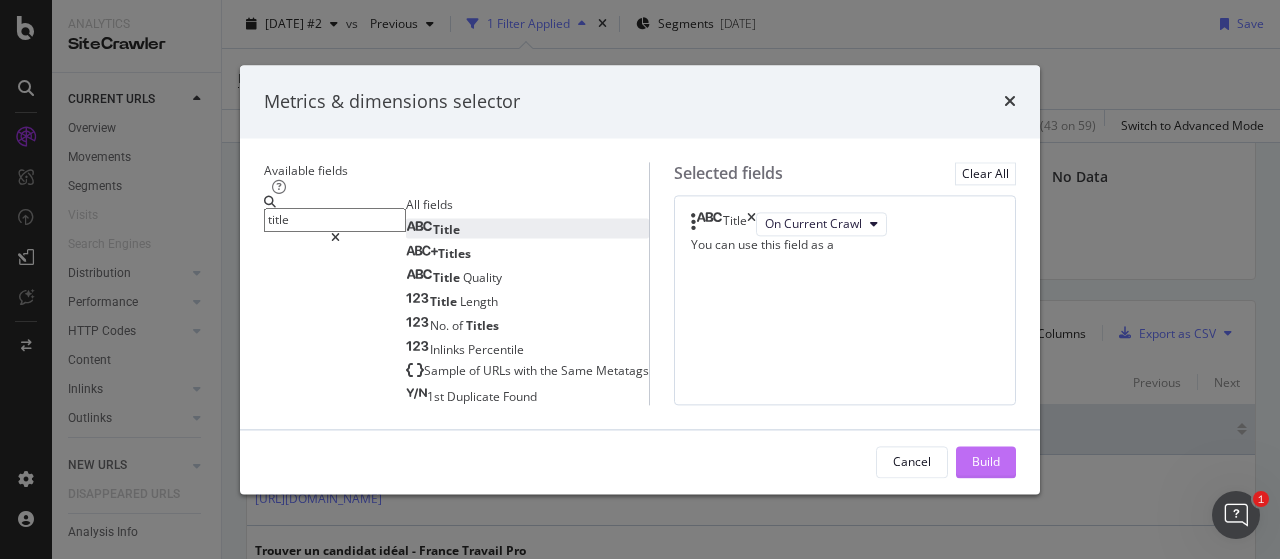 click on "Build" at bounding box center [986, 462] 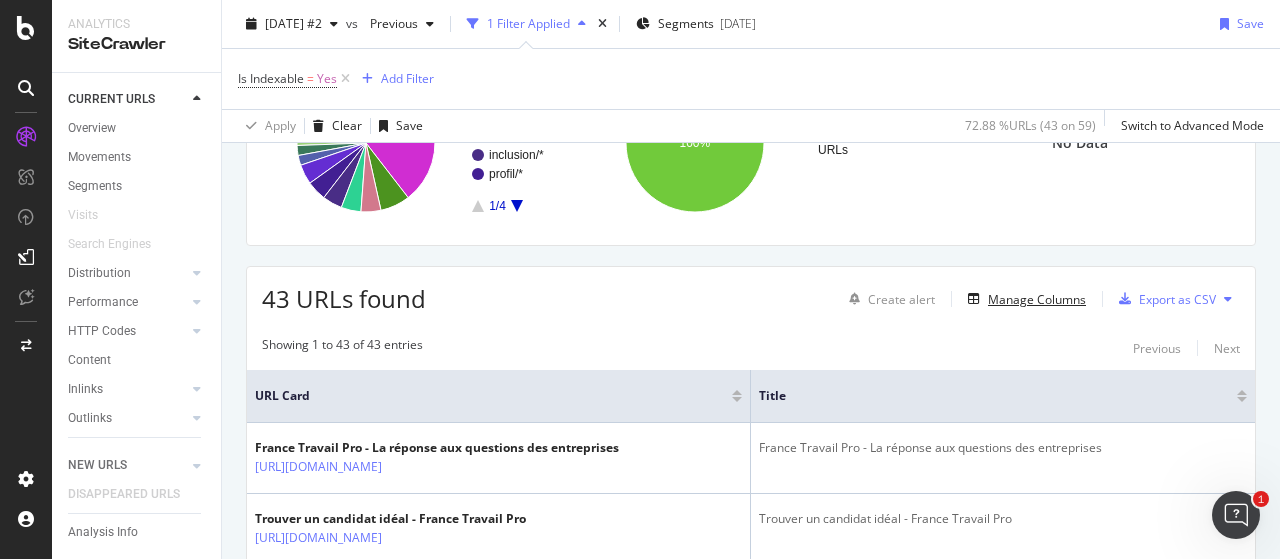 scroll, scrollTop: 200, scrollLeft: 0, axis: vertical 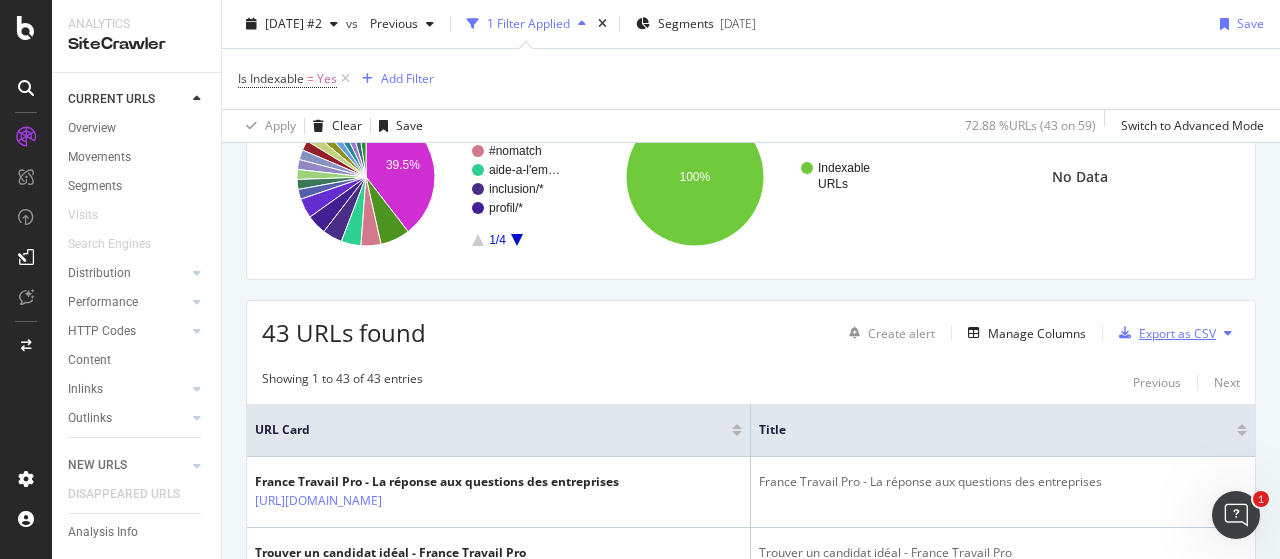 click on "Export as CSV" at bounding box center [1177, 333] 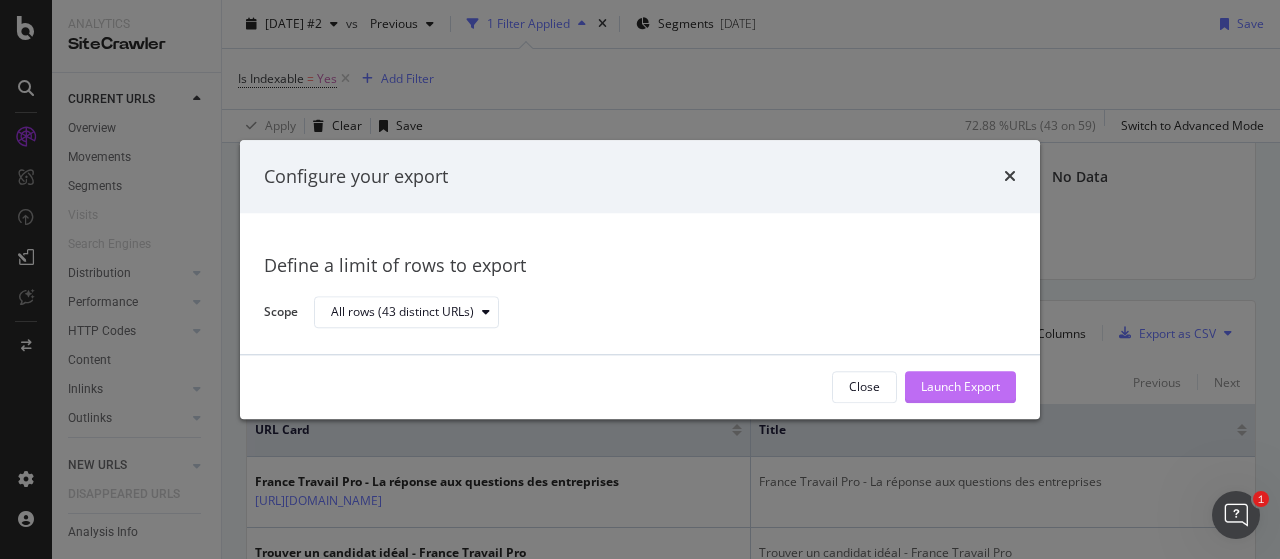 click on "Launch Export" at bounding box center [960, 387] 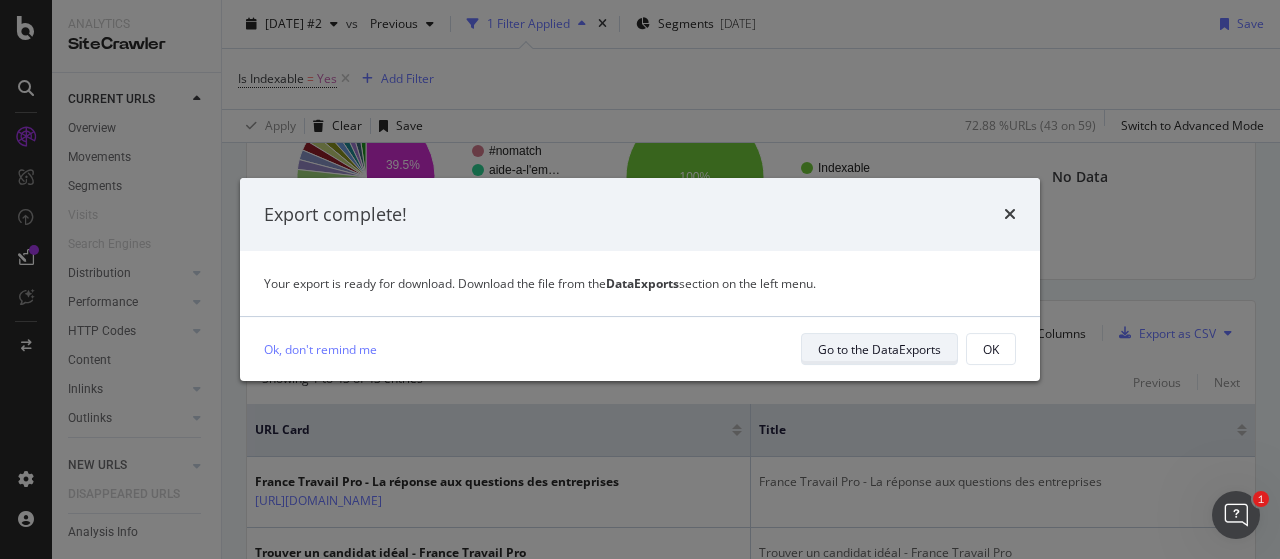 click on "Go to the DataExports" at bounding box center (879, 349) 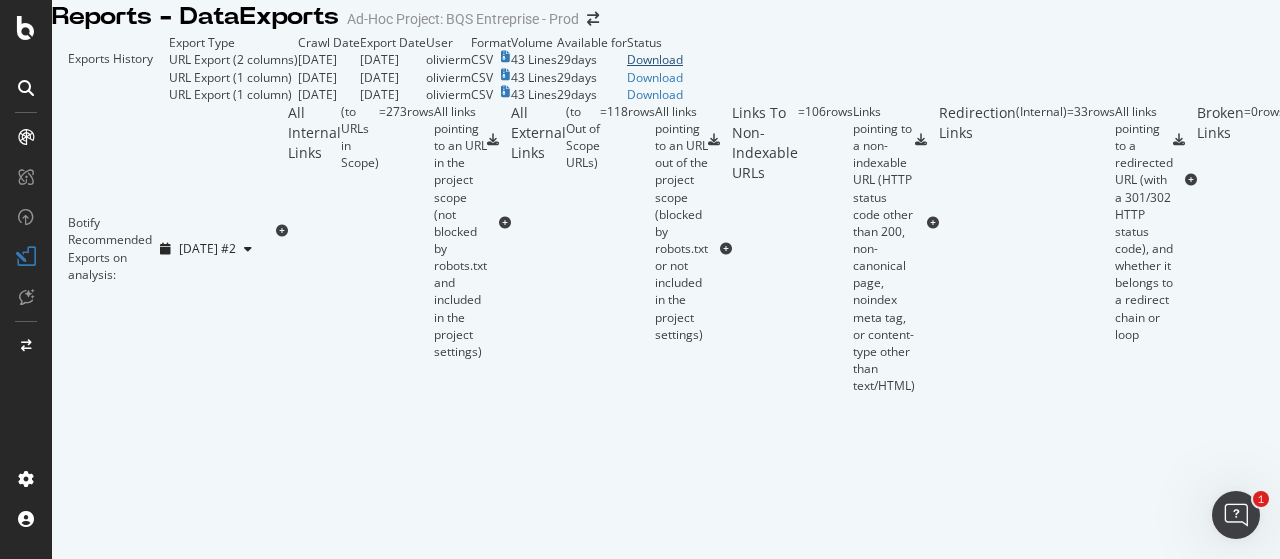 click on "Download" at bounding box center (655, 59) 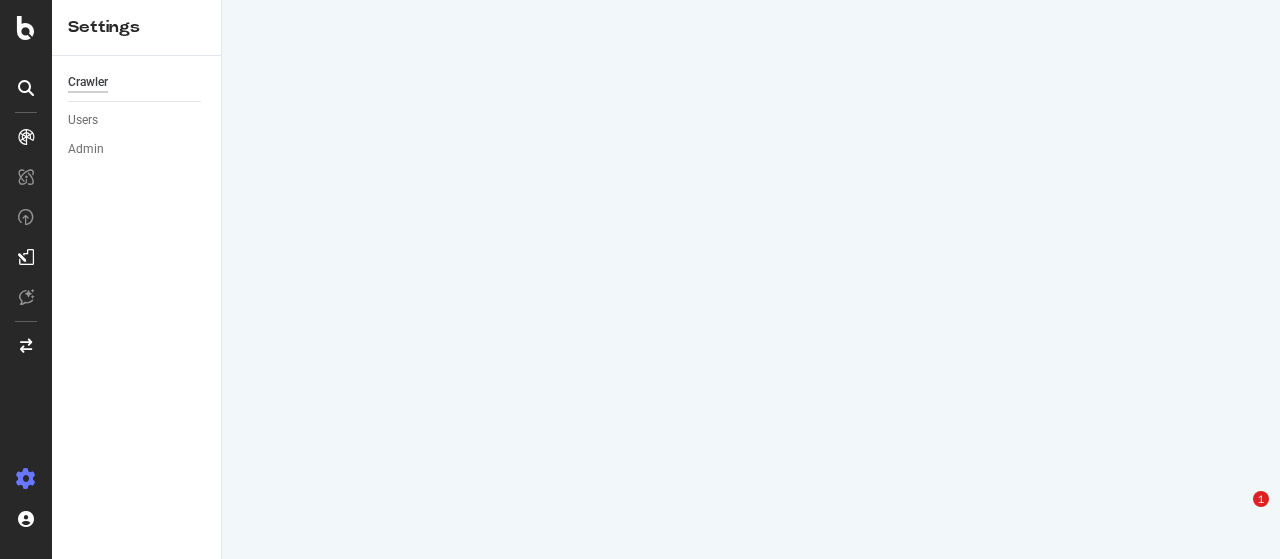 scroll, scrollTop: 0, scrollLeft: 0, axis: both 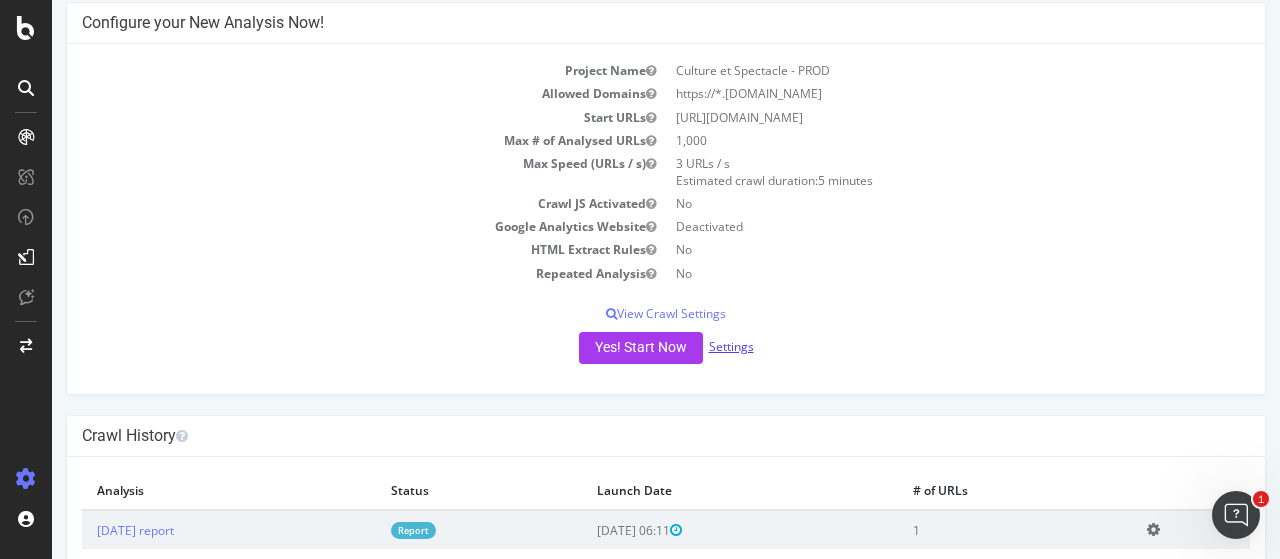 click on "Settings" at bounding box center (731, 346) 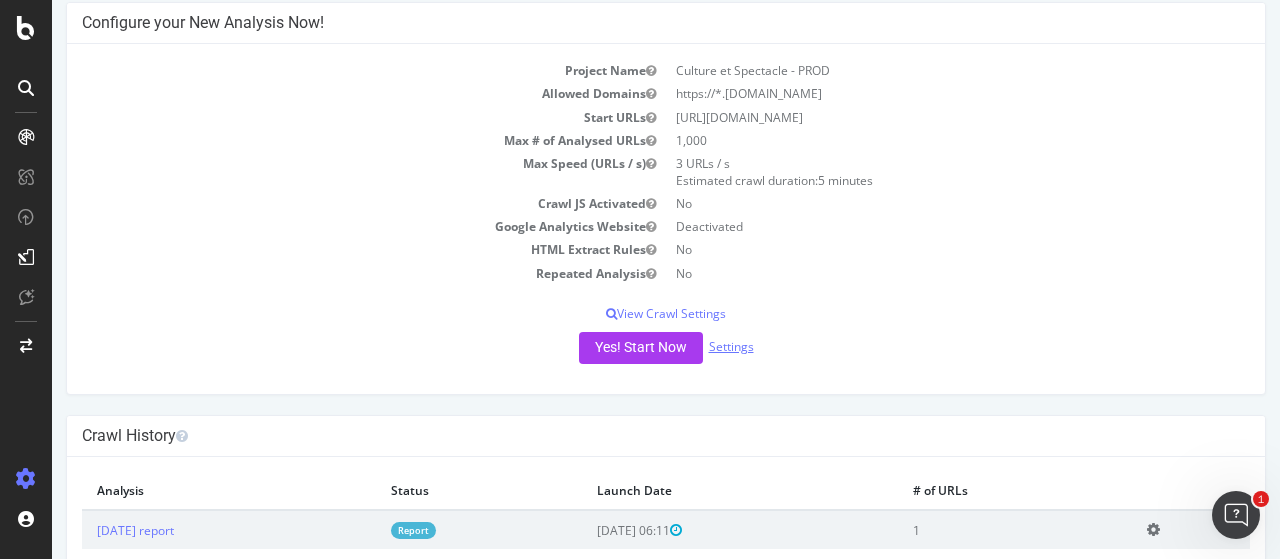 scroll, scrollTop: 0, scrollLeft: 0, axis: both 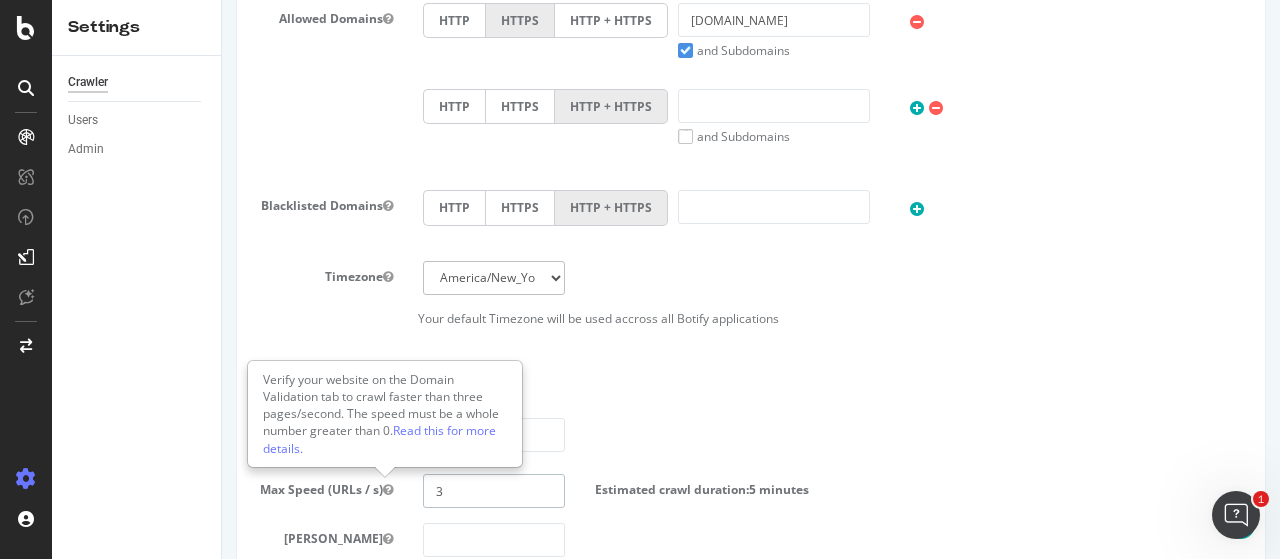 drag, startPoint x: 458, startPoint y: 479, endPoint x: 383, endPoint y: 491, distance: 75.95393 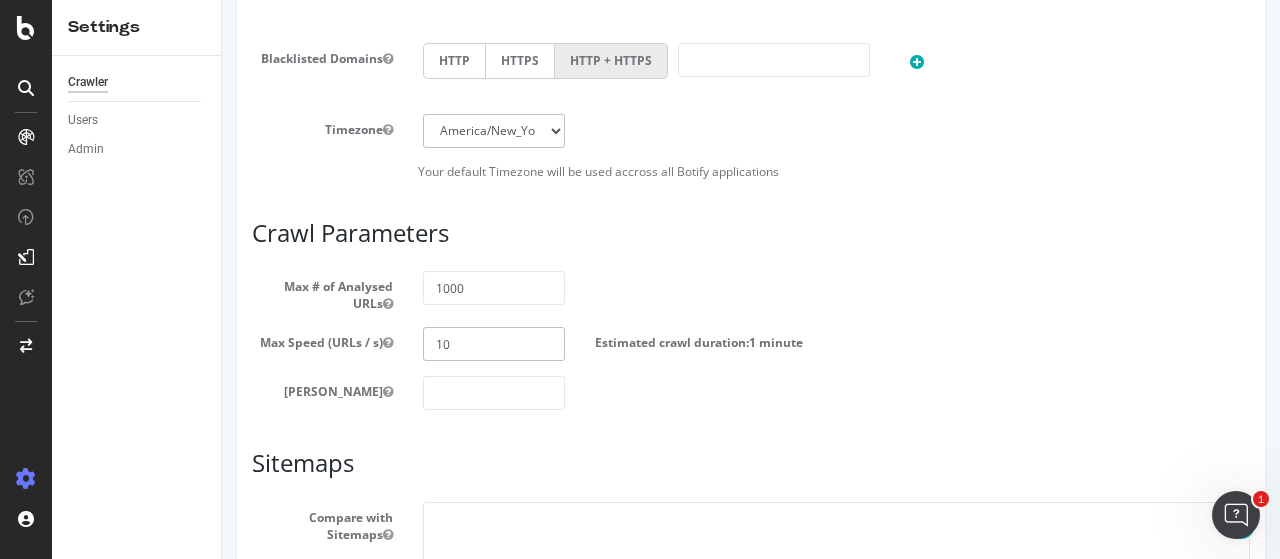 scroll, scrollTop: 1148, scrollLeft: 0, axis: vertical 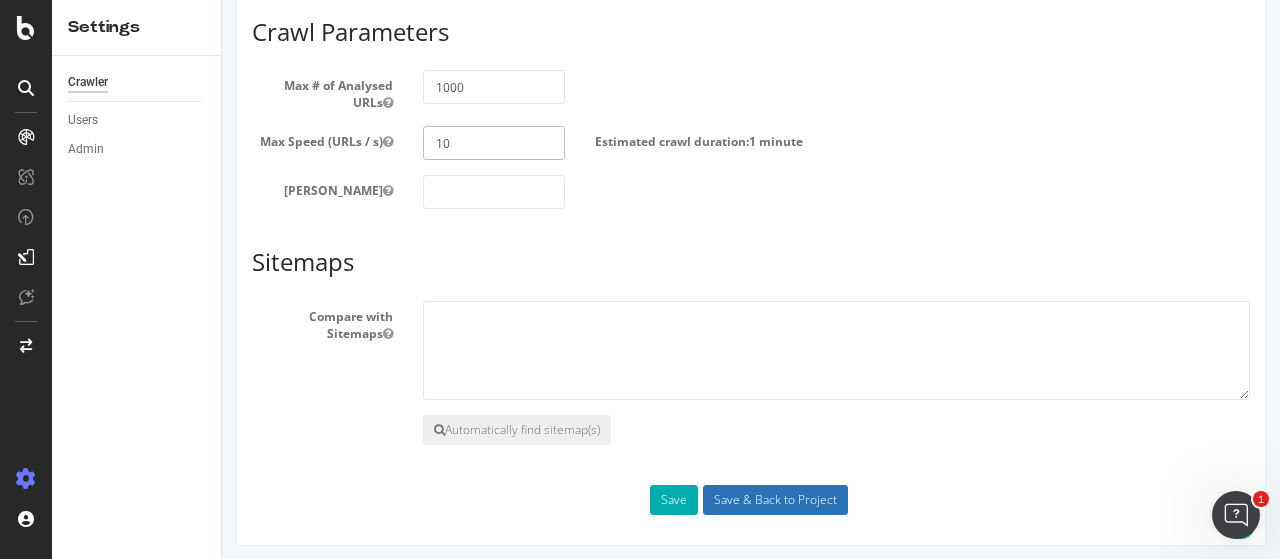 type on "10" 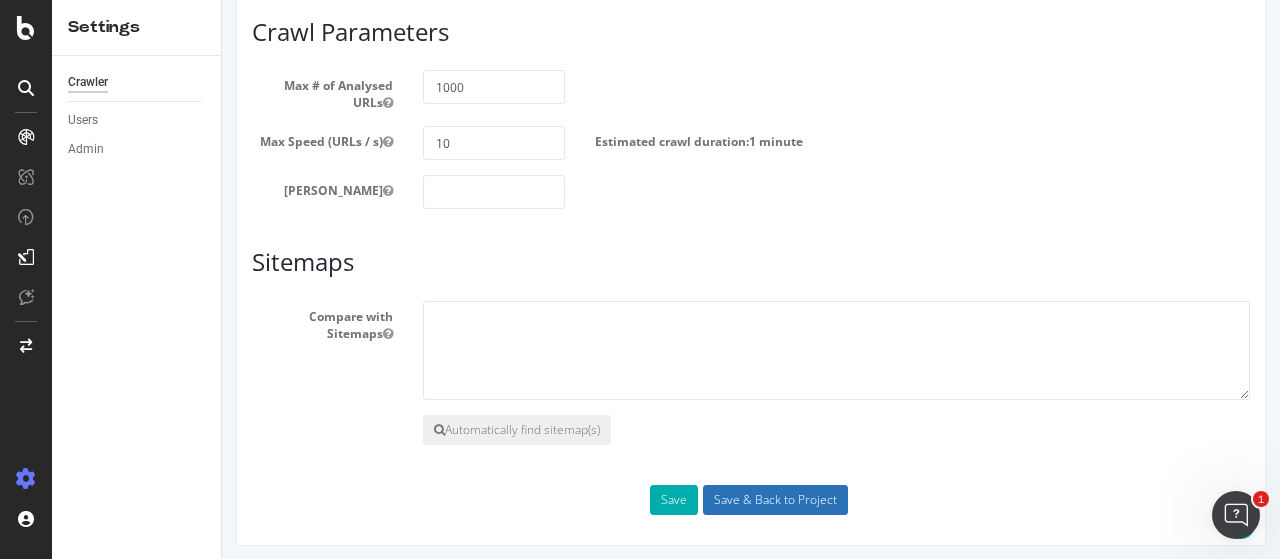 click on "Save & Back to Project" at bounding box center [775, 500] 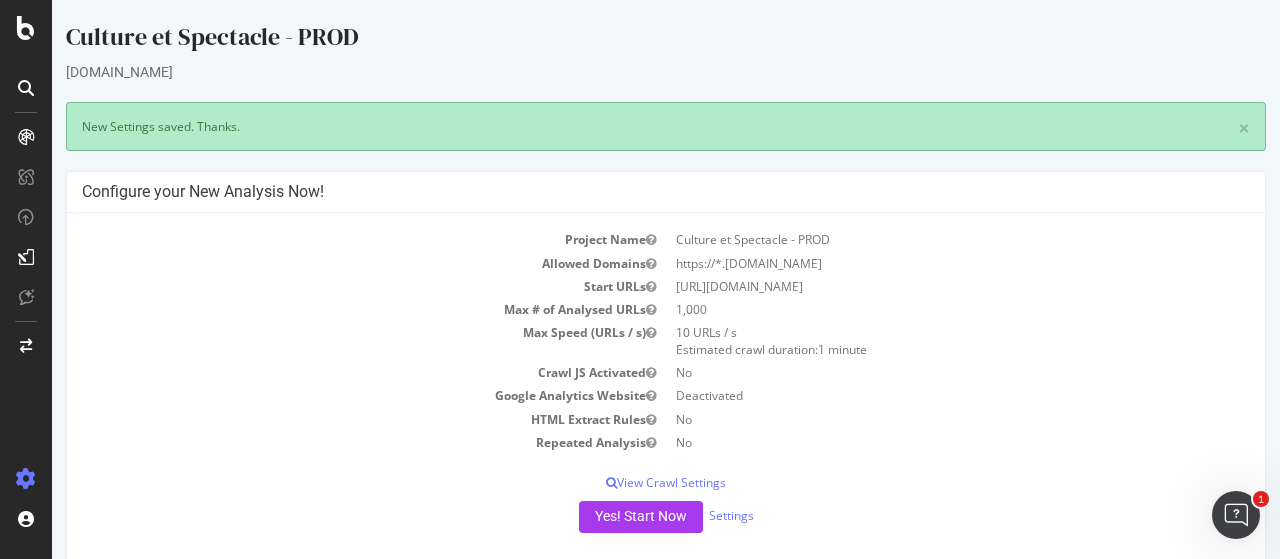scroll, scrollTop: 0, scrollLeft: 0, axis: both 